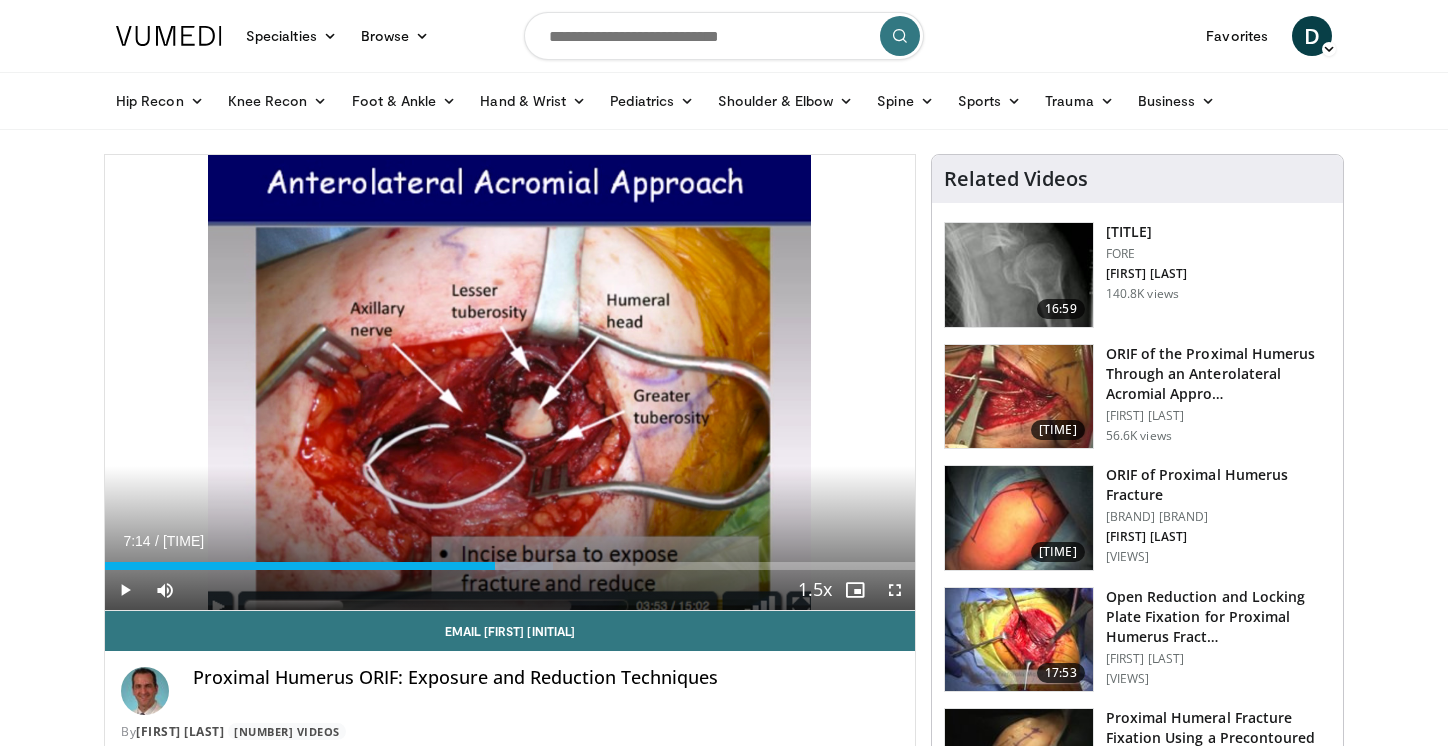 scroll, scrollTop: 0, scrollLeft: 0, axis: both 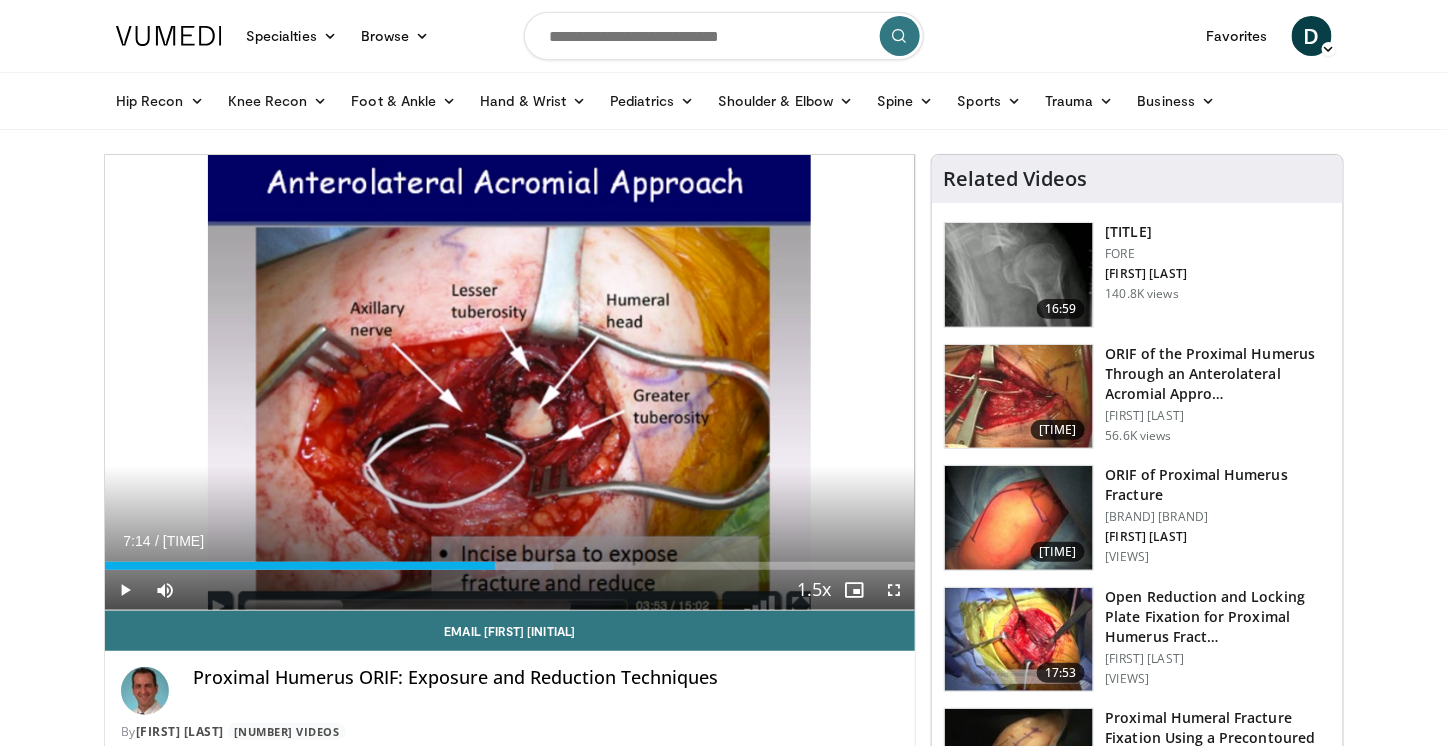 click on "Specialties
Adult & Family Medicine
Allergy, Asthma, Immunology
Anesthesiology
Cardiology
Dental
Dermatology
Endocrinology
Gastroenterology & Hepatology
General Surgery
Hematology & Oncology
Infectious Disease
Nephrology
Neurology
Neurosurgery
Obstetrics & Gynecology
Ophthalmology
Oral Maxillofacial
Orthopaedics
Otolaryngology
Pediatrics
Plastic Surgery
Podiatry
Psychiatry
Pulmonology
Radiation Oncology
Radiology
Rheumatology
Urology" at bounding box center (724, 2275) 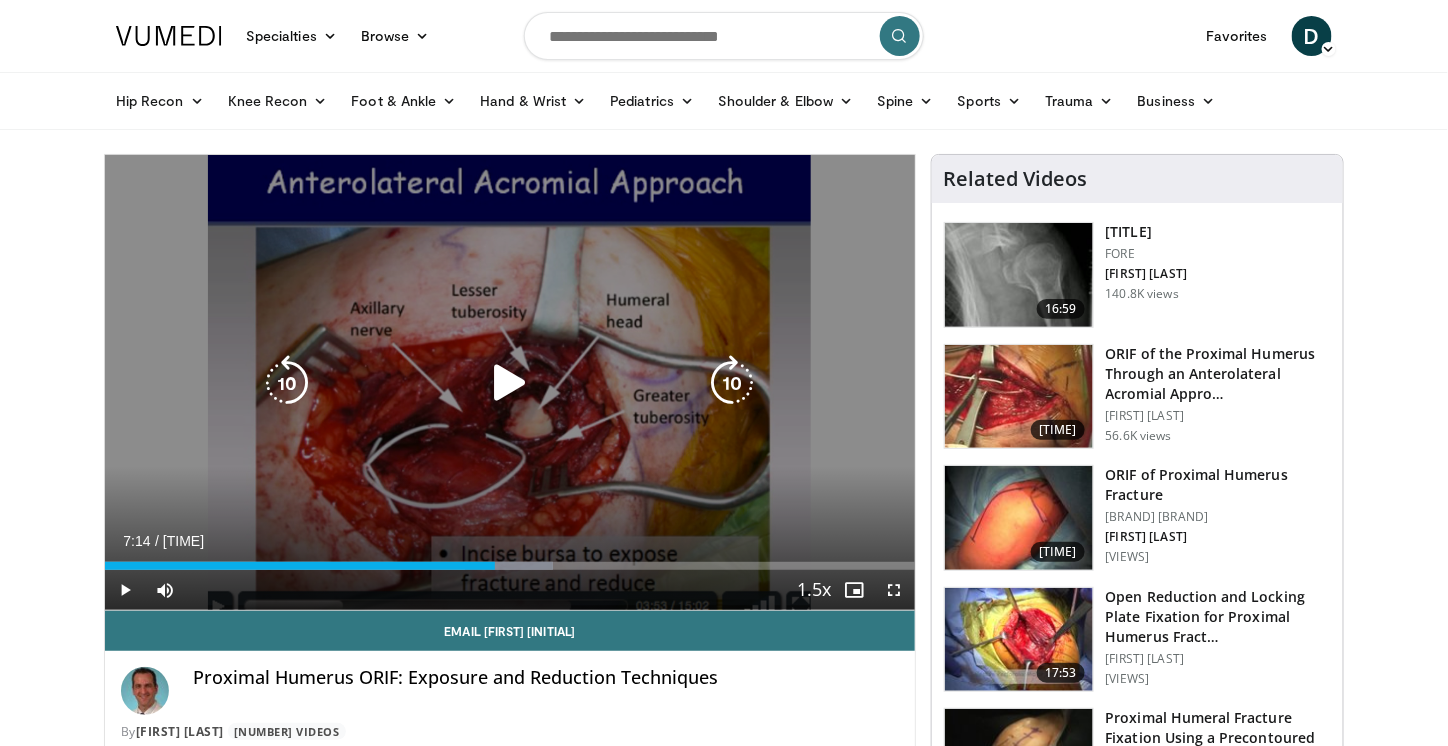 click at bounding box center (510, 383) 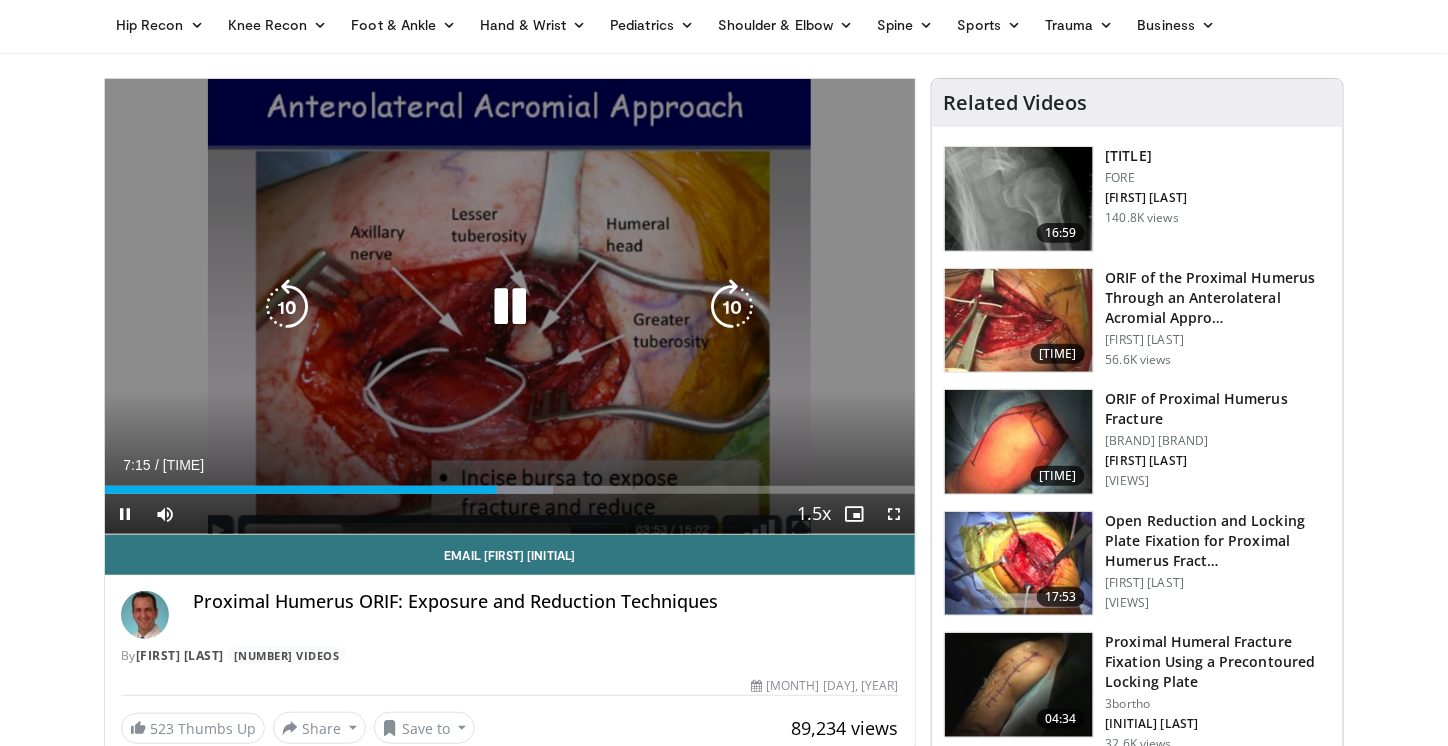 scroll, scrollTop: 18, scrollLeft: 0, axis: vertical 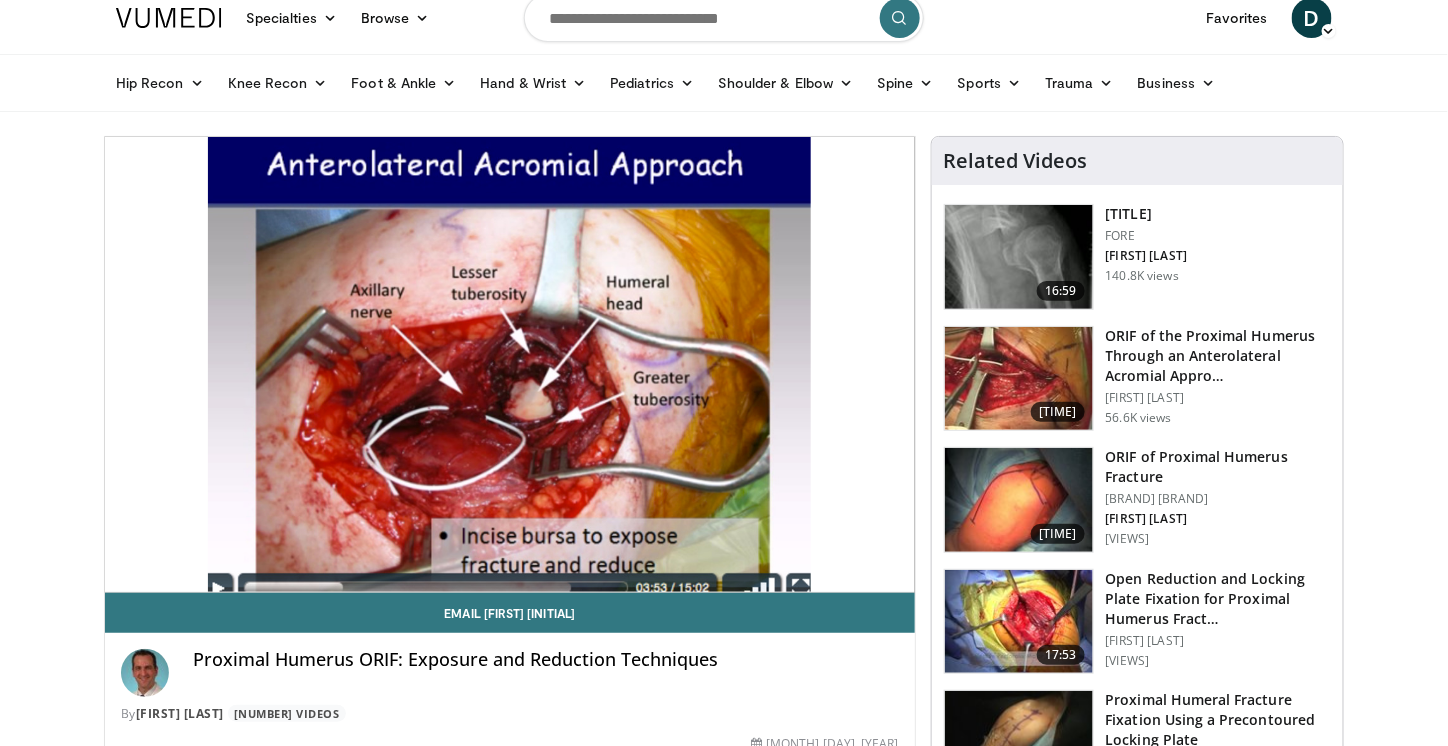 click on "Specialties
Adult & Family Medicine
Allergy, Asthma, Immunology
Anesthesiology
Cardiology
Dental
Dermatology
Endocrinology
Gastroenterology & Hepatology
General Surgery
Hematology & Oncology
Infectious Disease
Nephrology
Neurology
Neurosurgery
Obstetrics & Gynecology
Ophthalmology
Oral Maxillofacial
Orthopaedics
Otolaryngology
Pediatrics
Plastic Surgery
Podiatry
Psychiatry
Pulmonology
Radiation Oncology
Radiology
Rheumatology
Urology" at bounding box center [724, 2257] 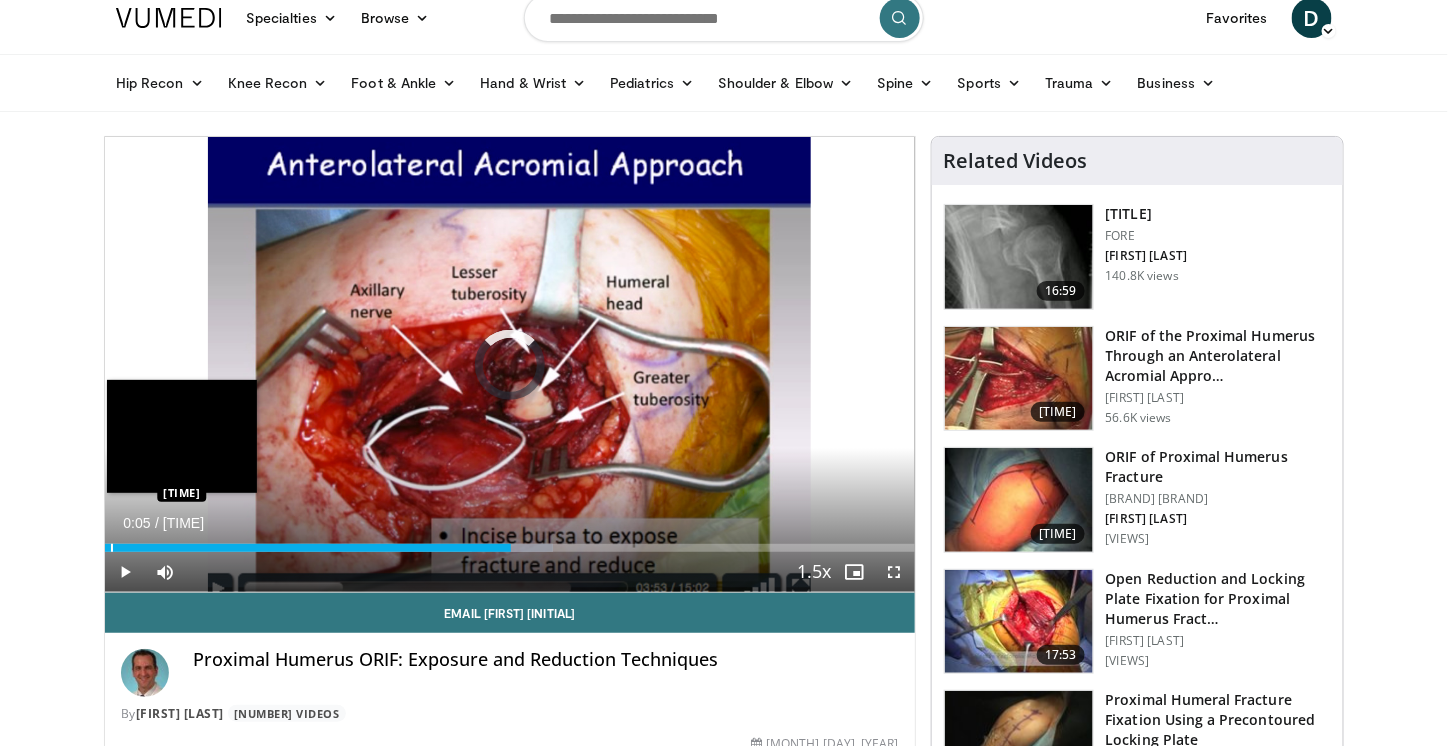click on "[TIME]" at bounding box center [308, 548] 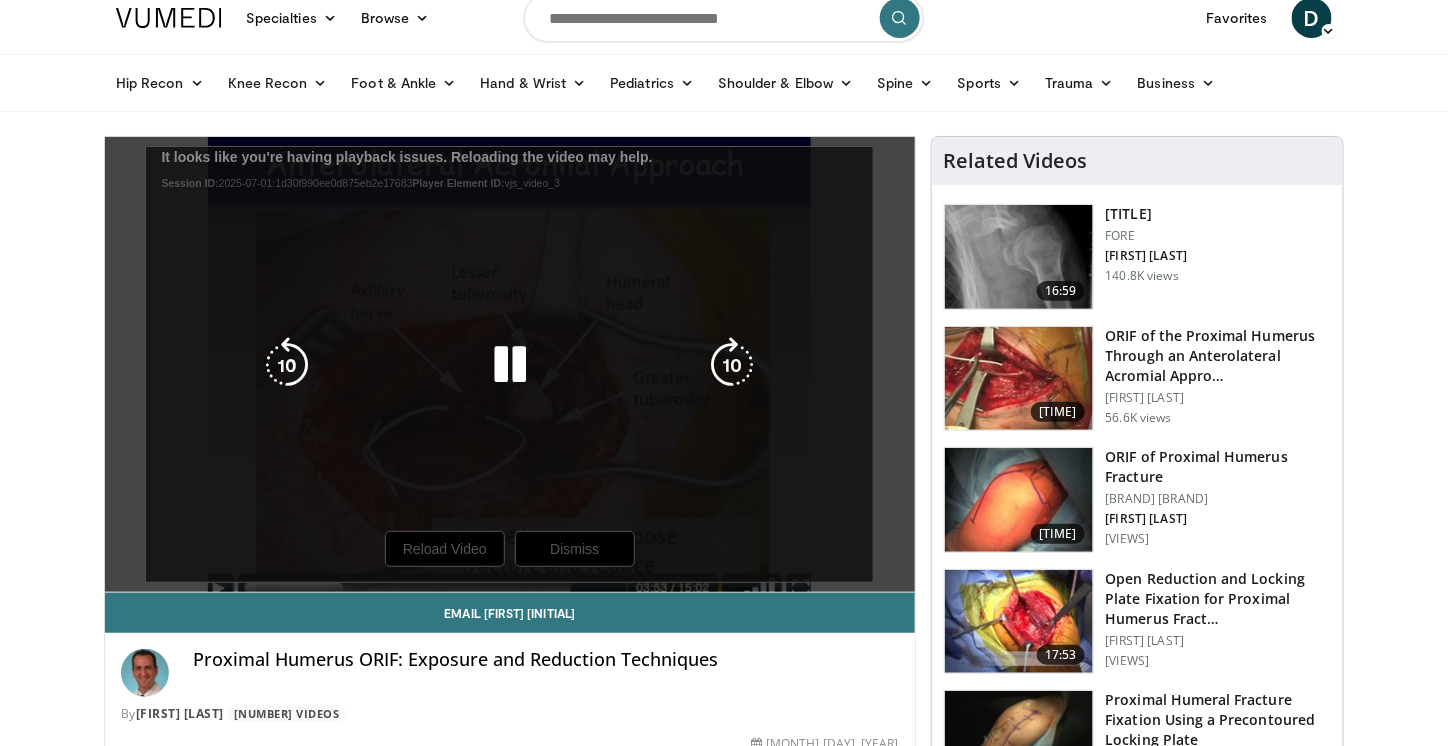 click on "[NUMBER] seconds
Tap to unmute" at bounding box center [510, 364] 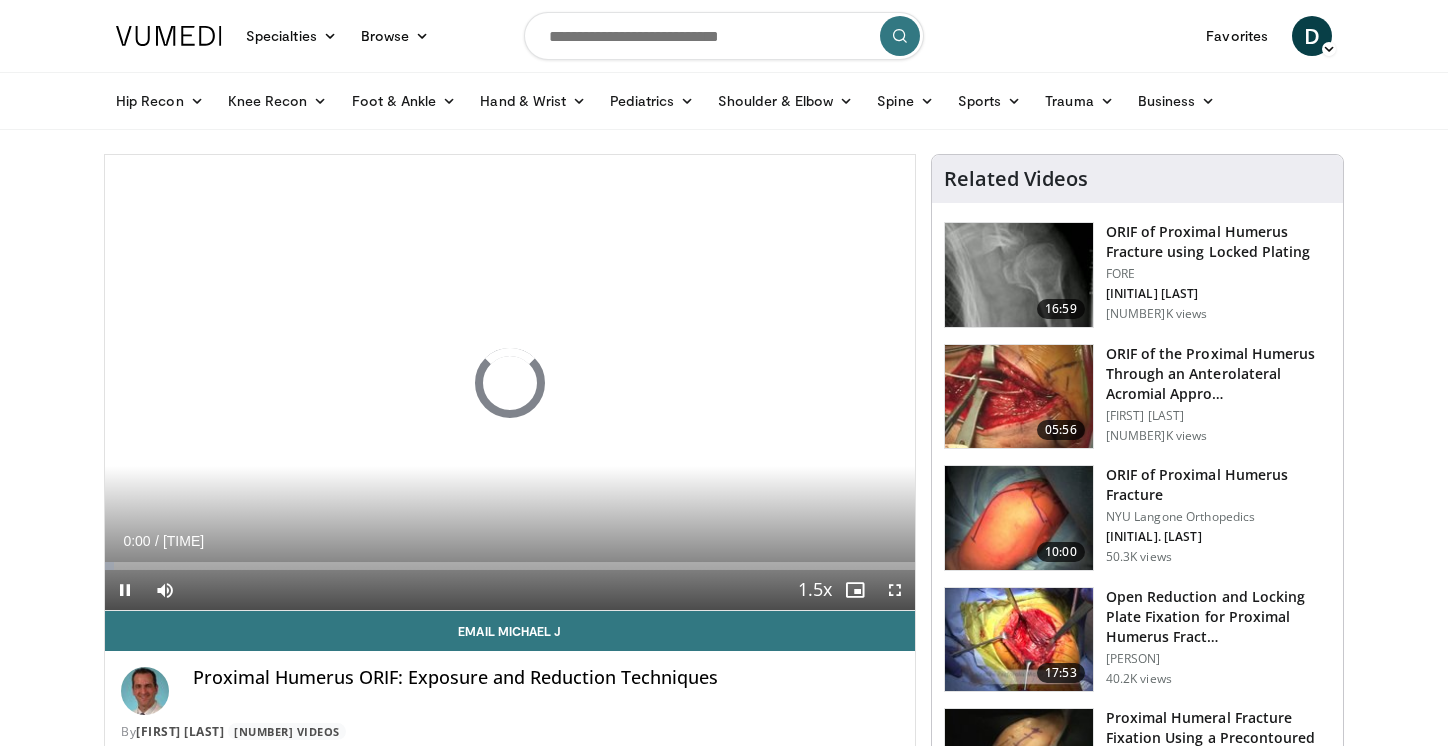 scroll, scrollTop: 0, scrollLeft: 0, axis: both 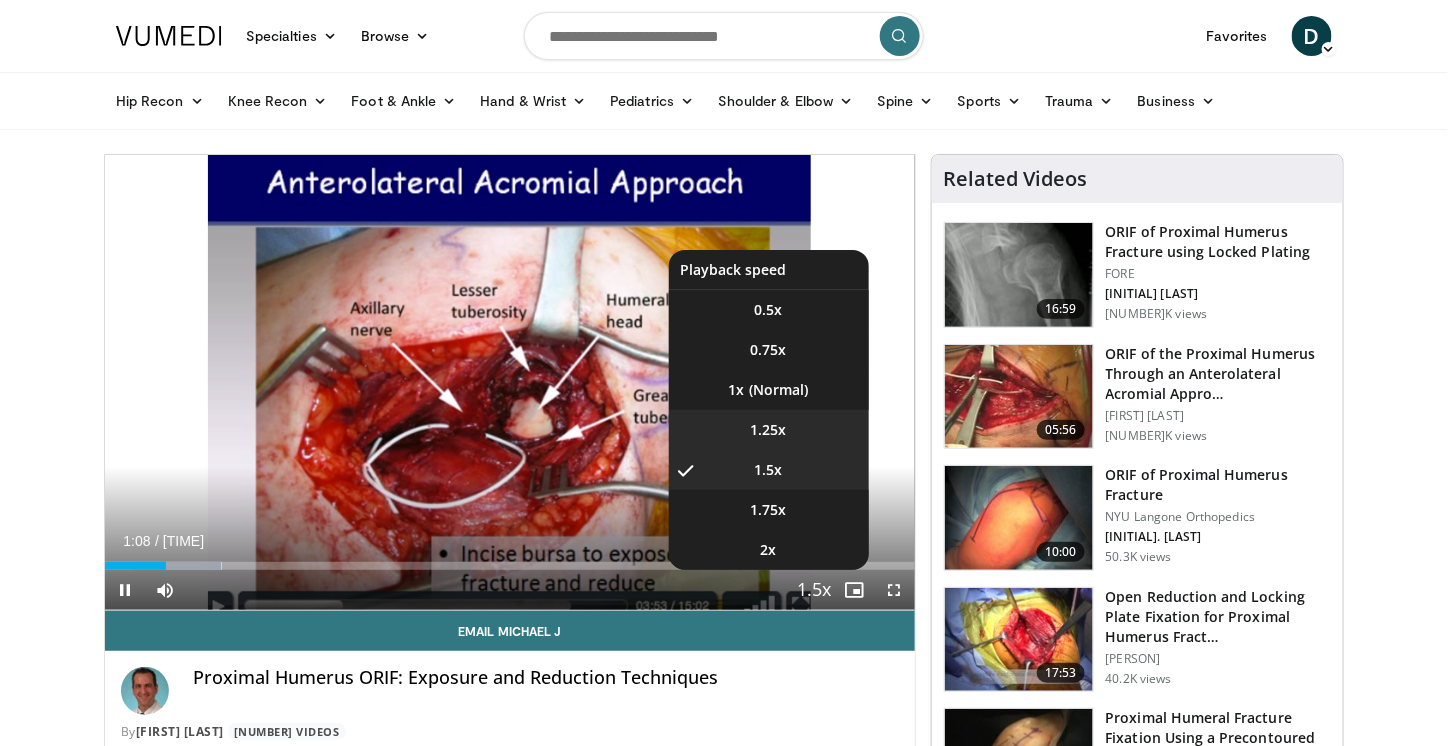 click on "1.25x" at bounding box center [769, 310] 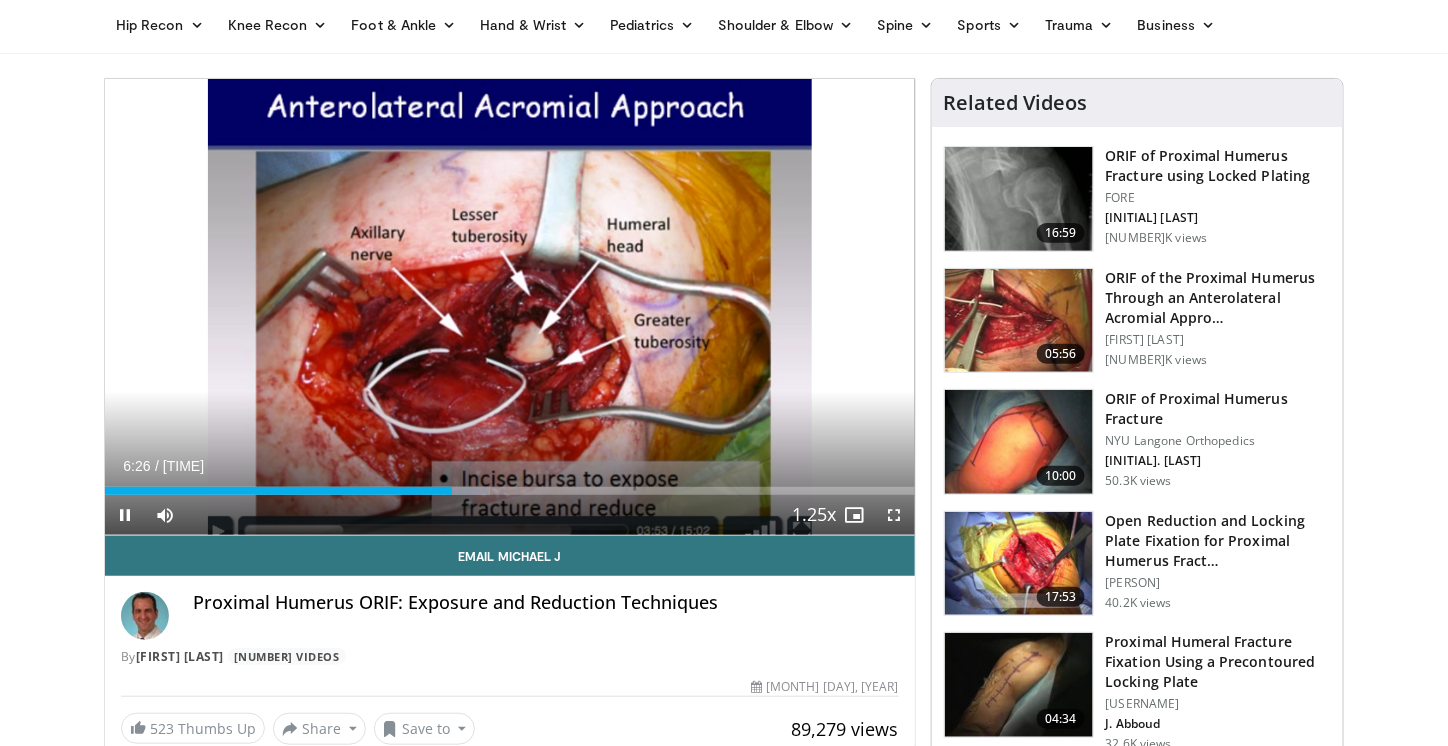 scroll, scrollTop: 0, scrollLeft: 0, axis: both 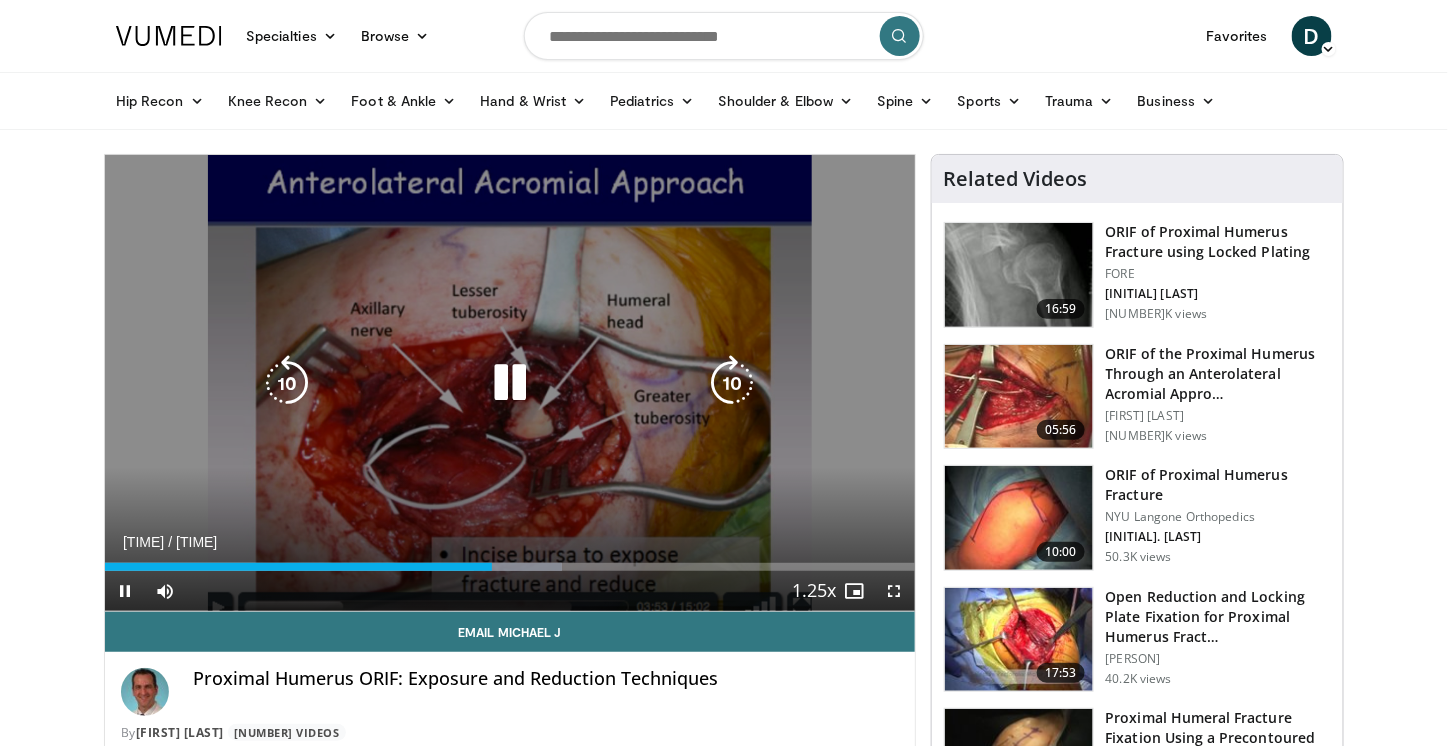 click at bounding box center (510, 383) 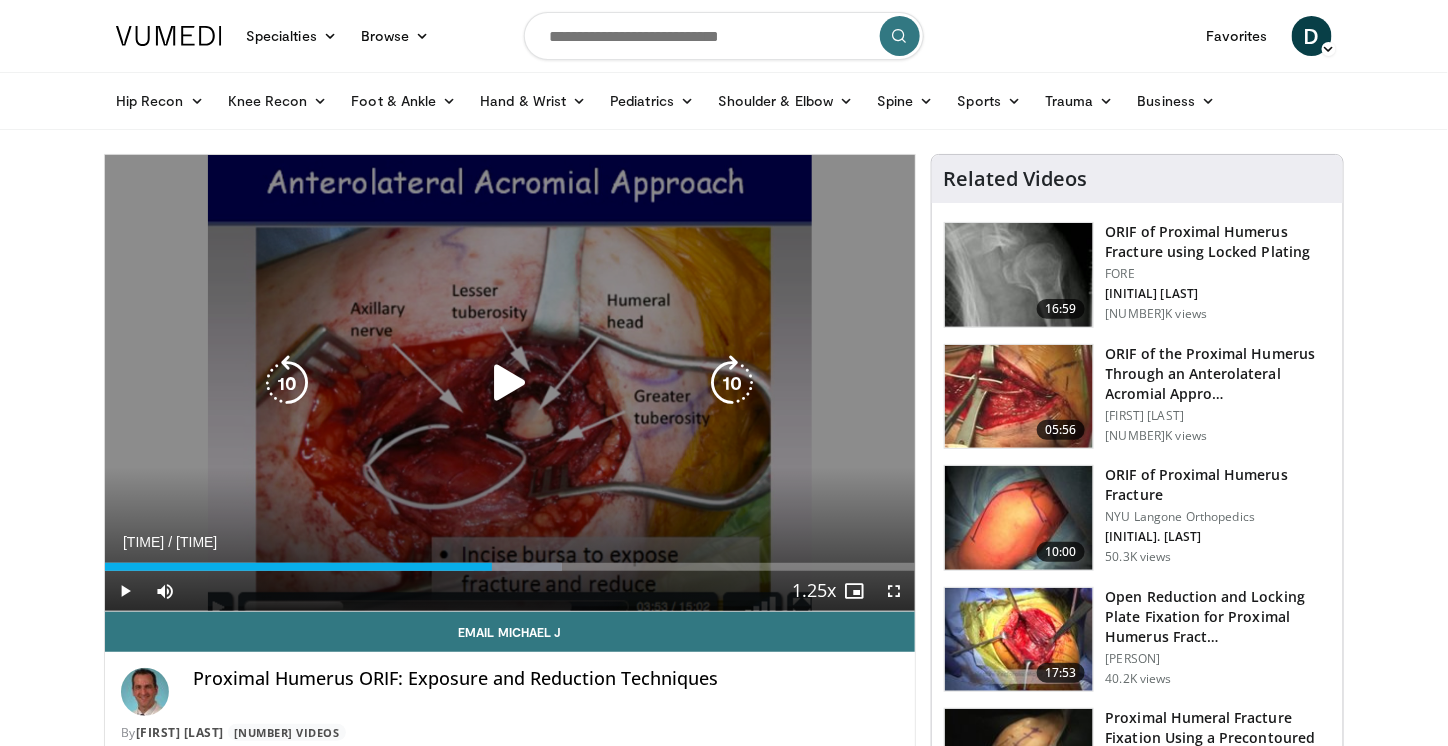 click on "40 seconds
Tap to unmute" at bounding box center (510, 383) 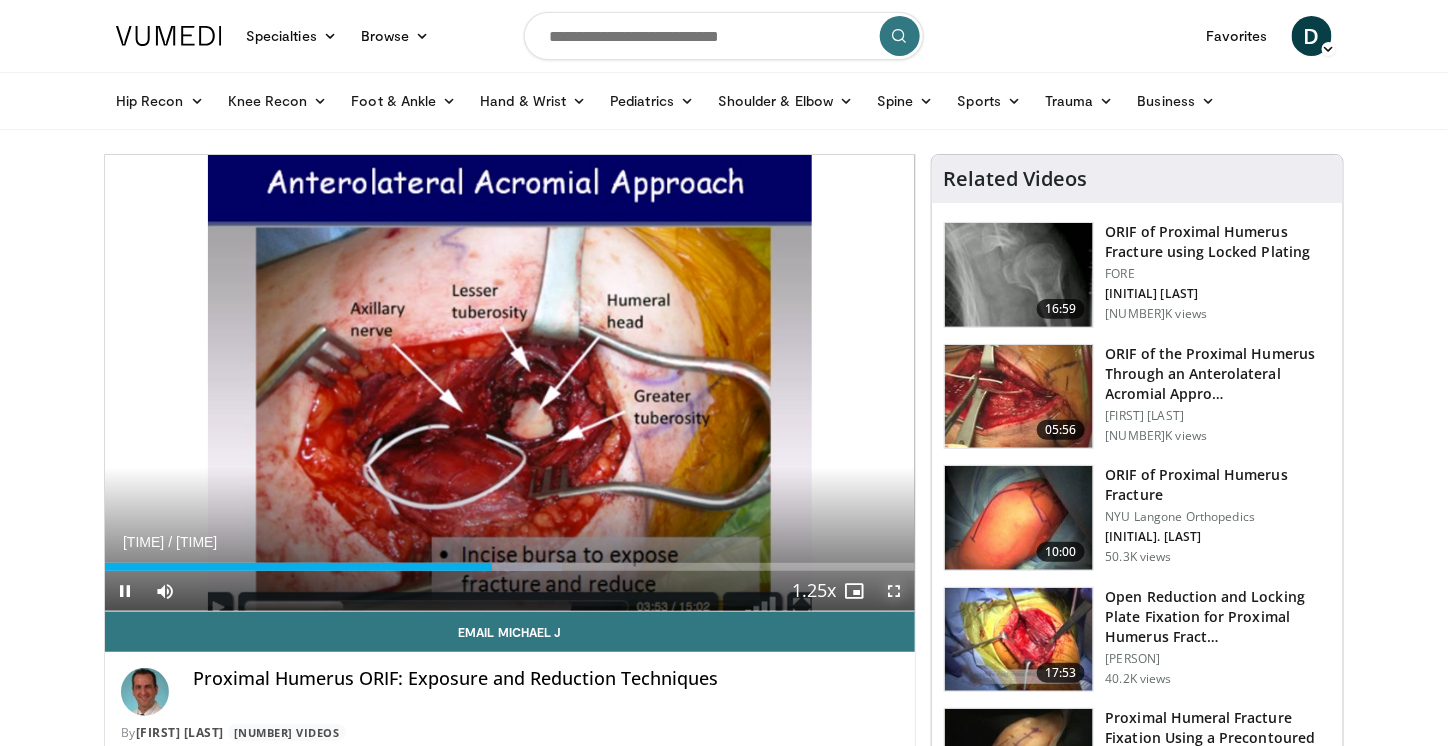 click at bounding box center [895, 591] 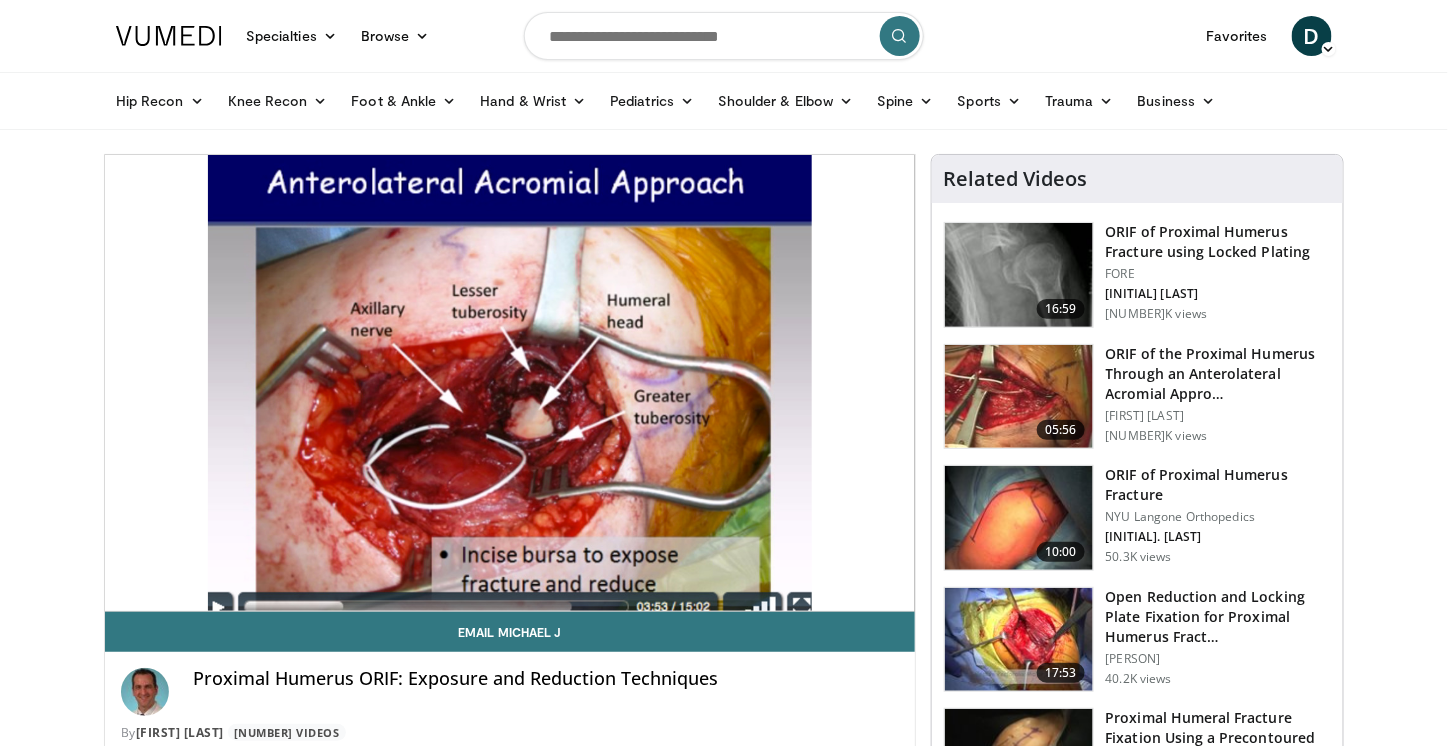 click on "**********" at bounding box center (517, 2254) 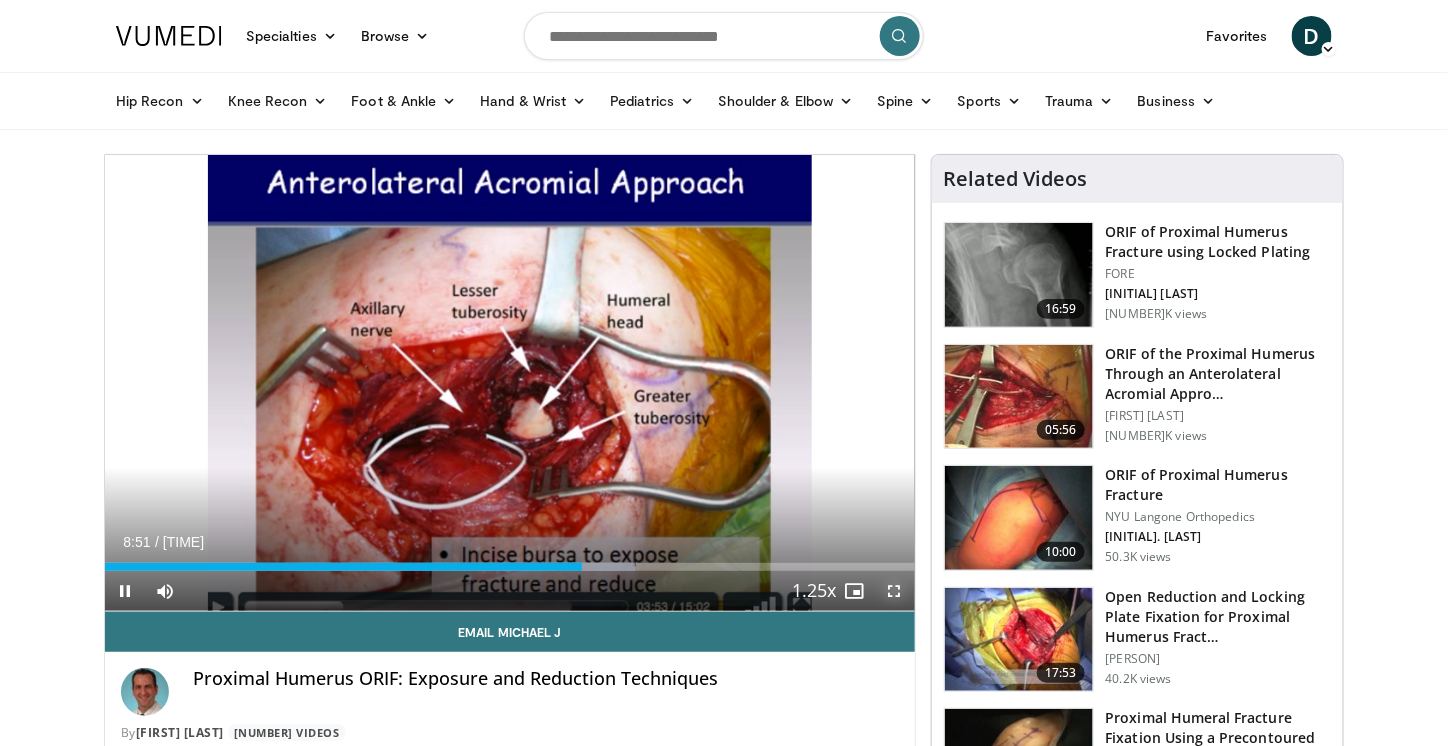 click at bounding box center [895, 591] 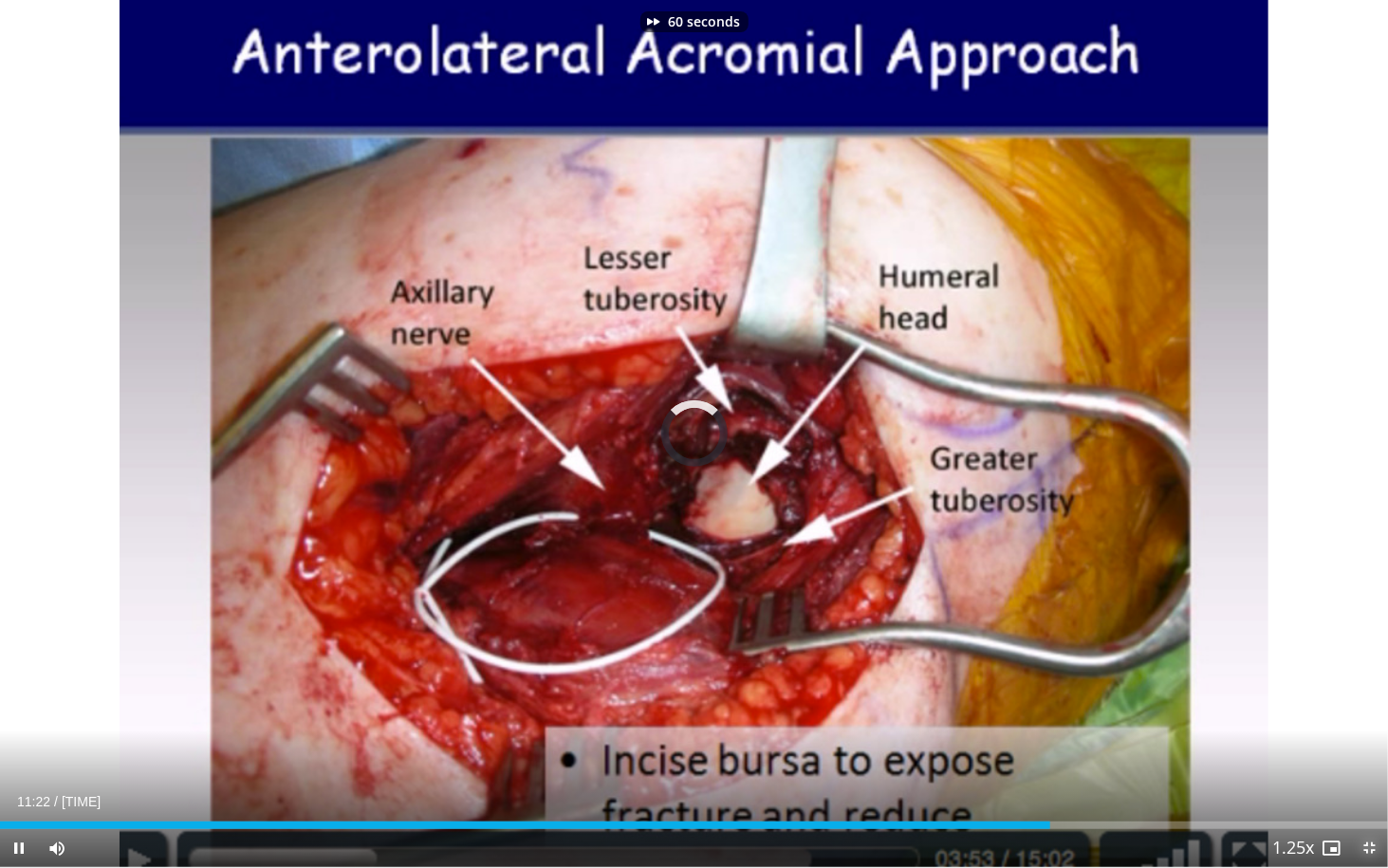 click at bounding box center (1369, 848) 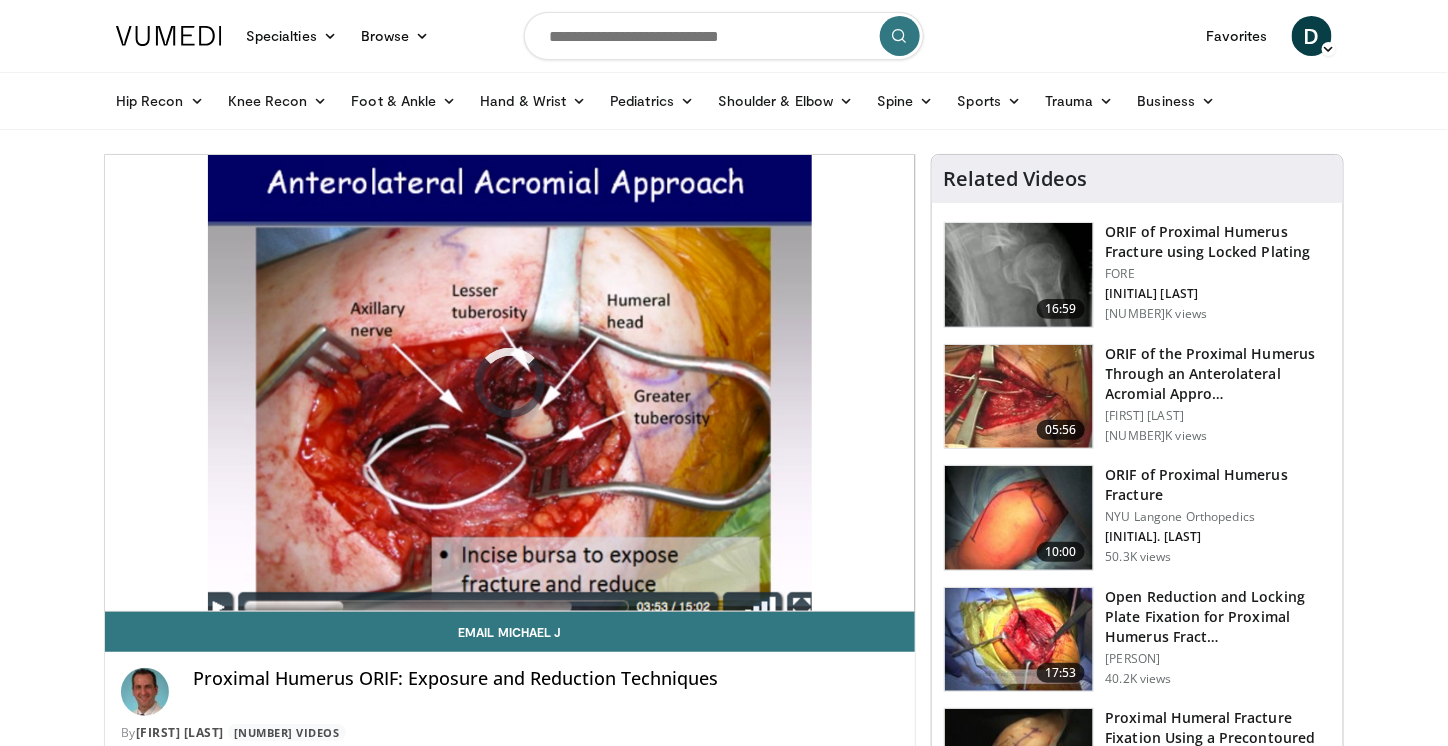 click on "[TITLE]" at bounding box center [1218, 242] 